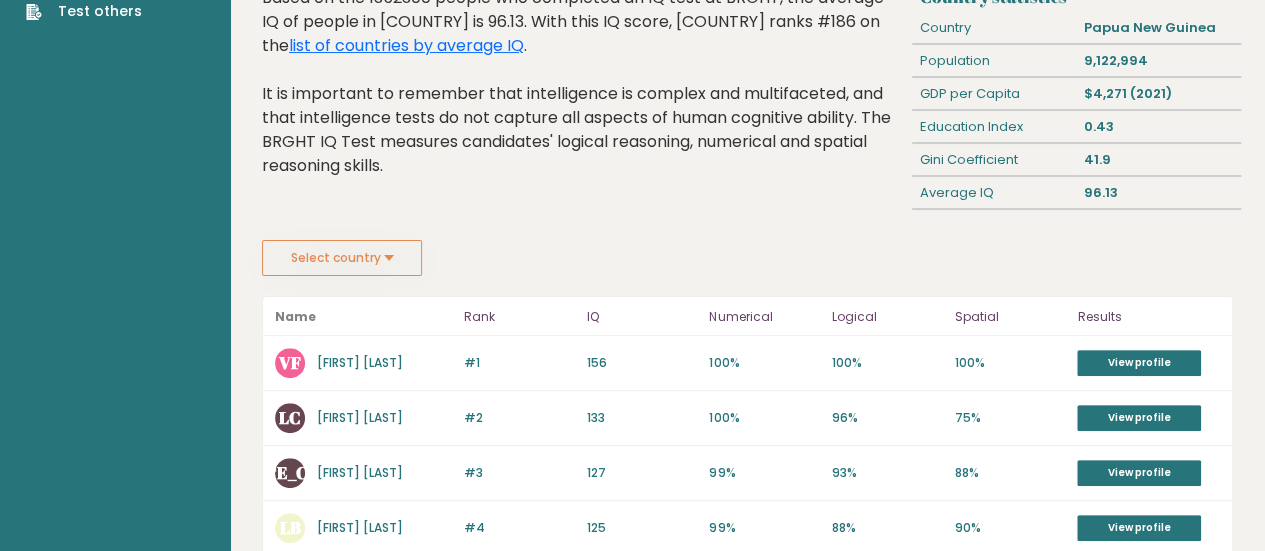 scroll, scrollTop: 130, scrollLeft: 0, axis: vertical 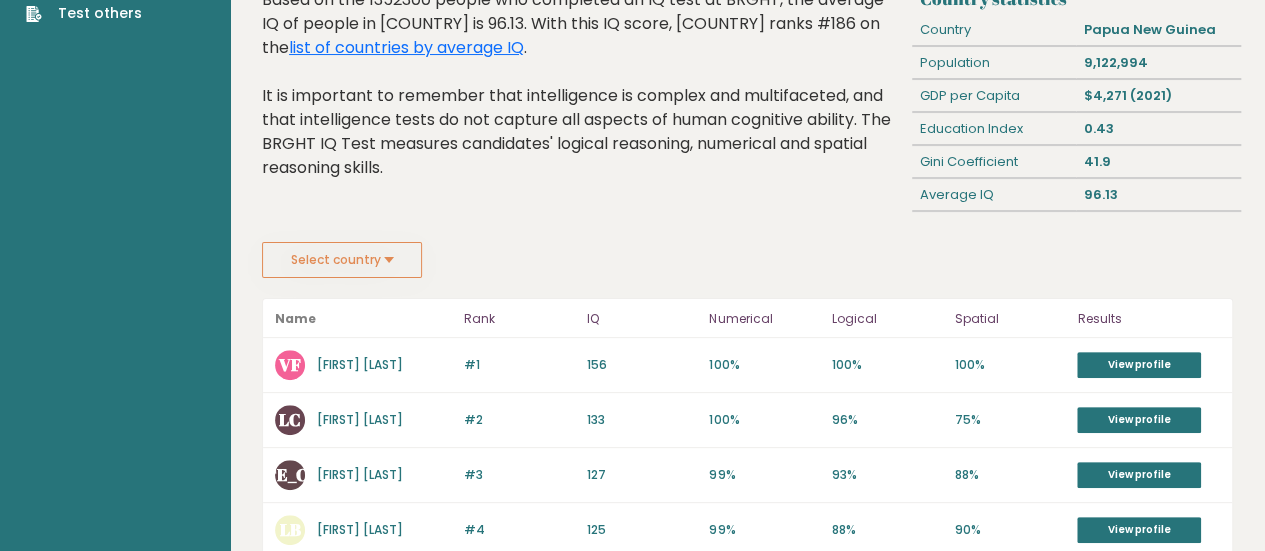 click on "Select country" at bounding box center (342, 260) 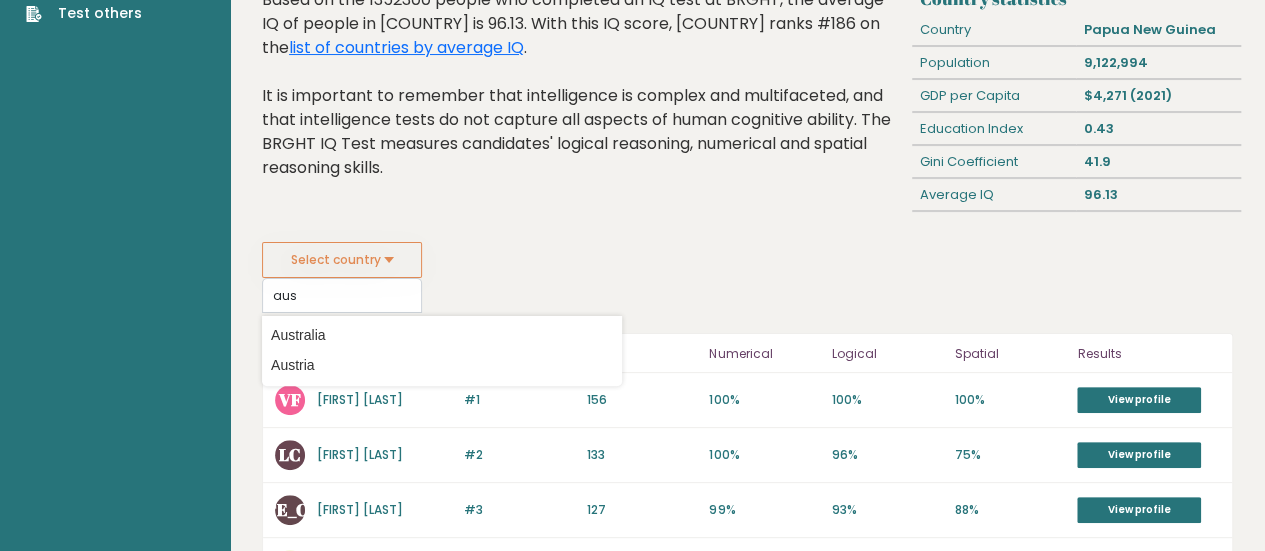 click on "Australia" at bounding box center (442, 335) 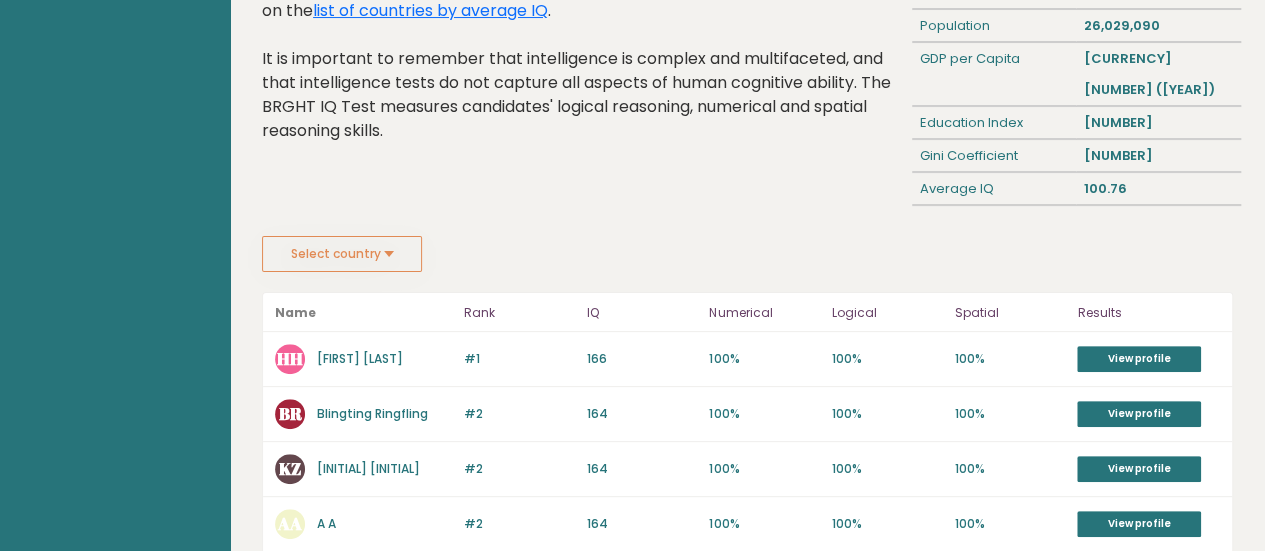 scroll, scrollTop: 168, scrollLeft: 0, axis: vertical 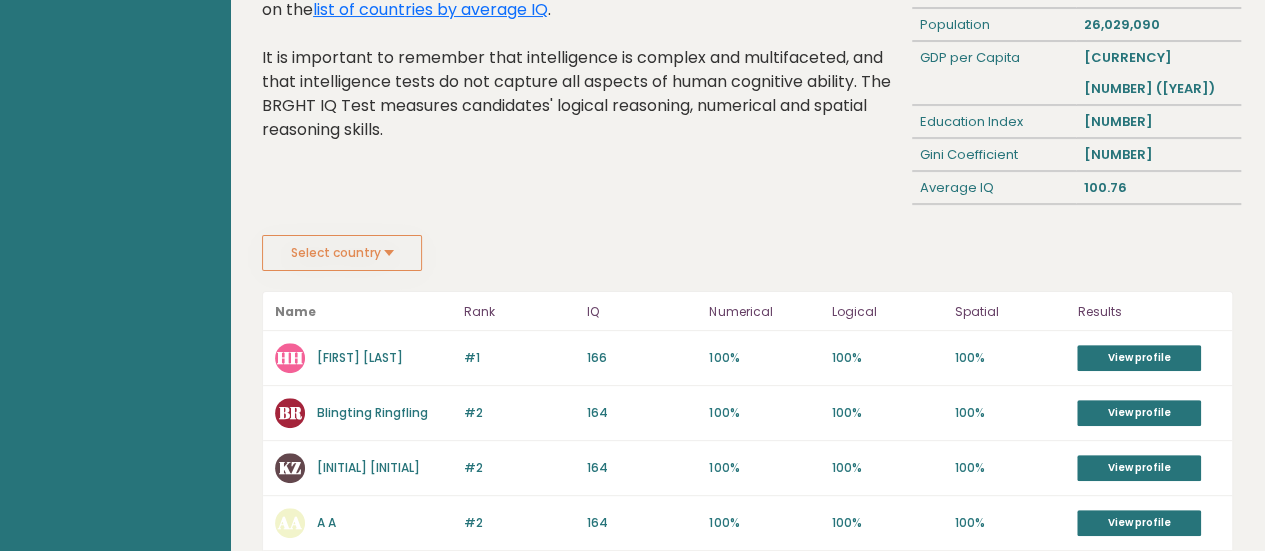click on "Select country" at bounding box center [342, 253] 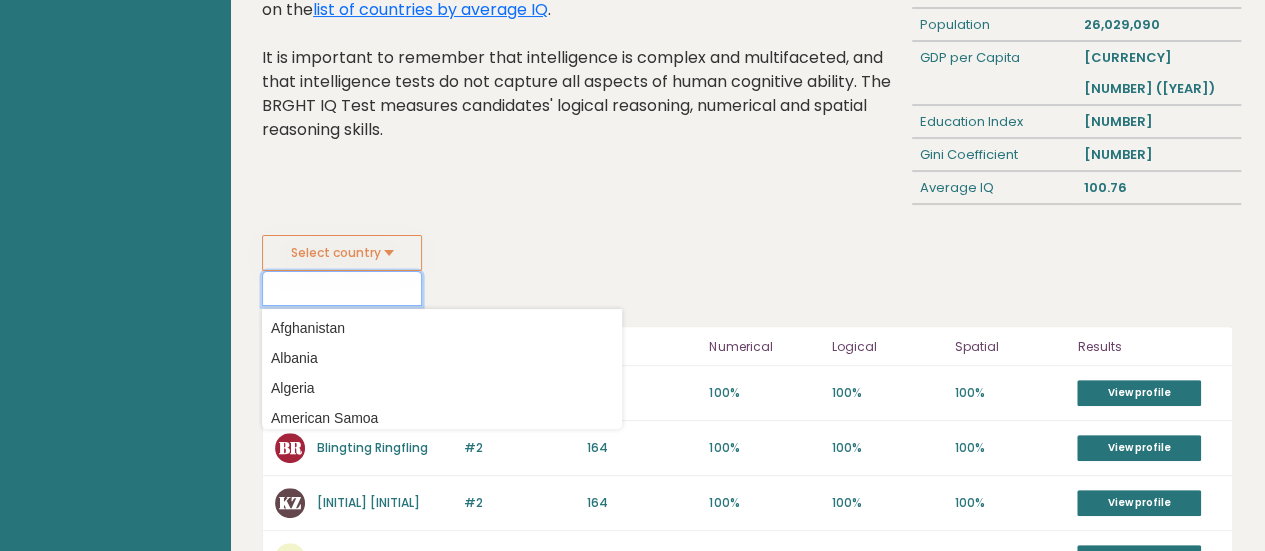 click at bounding box center (342, 288) 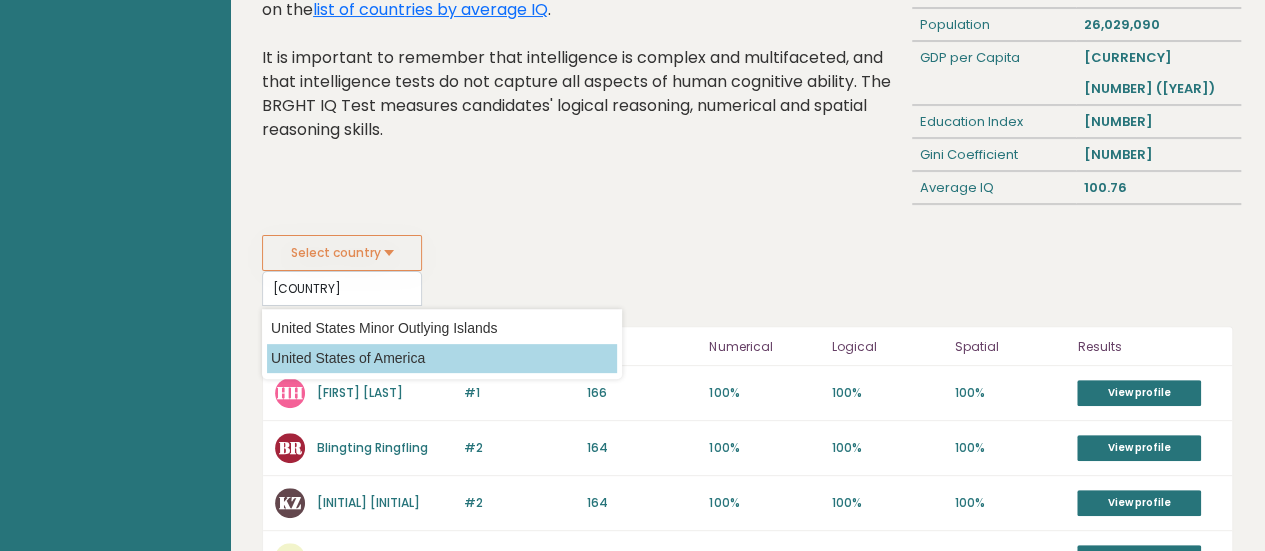 click on "United States of America" at bounding box center (442, 358) 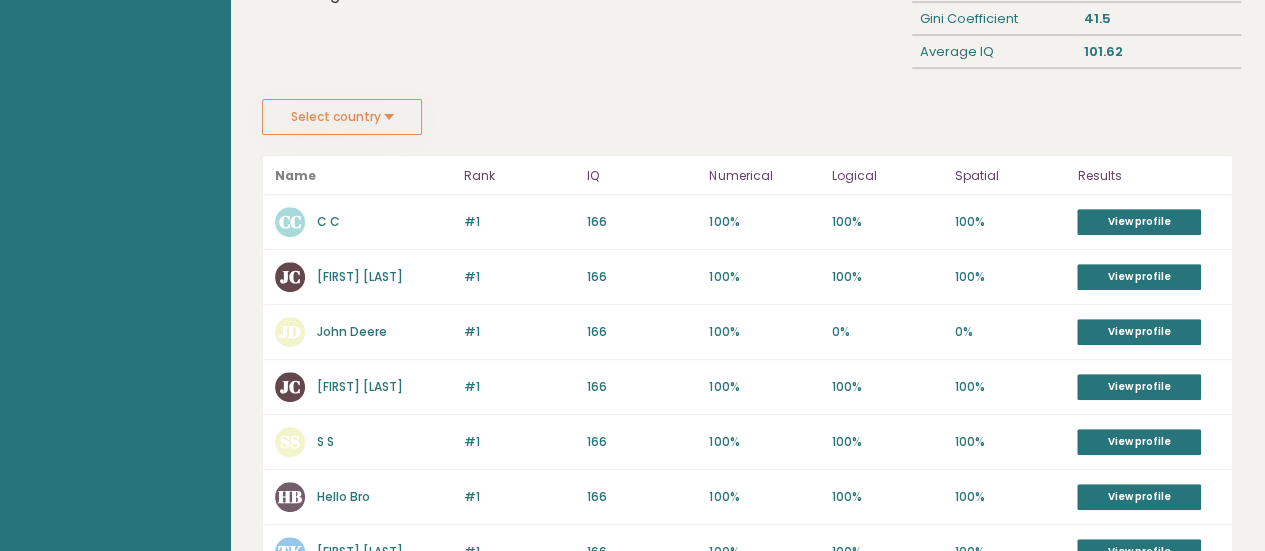 scroll, scrollTop: 0, scrollLeft: 0, axis: both 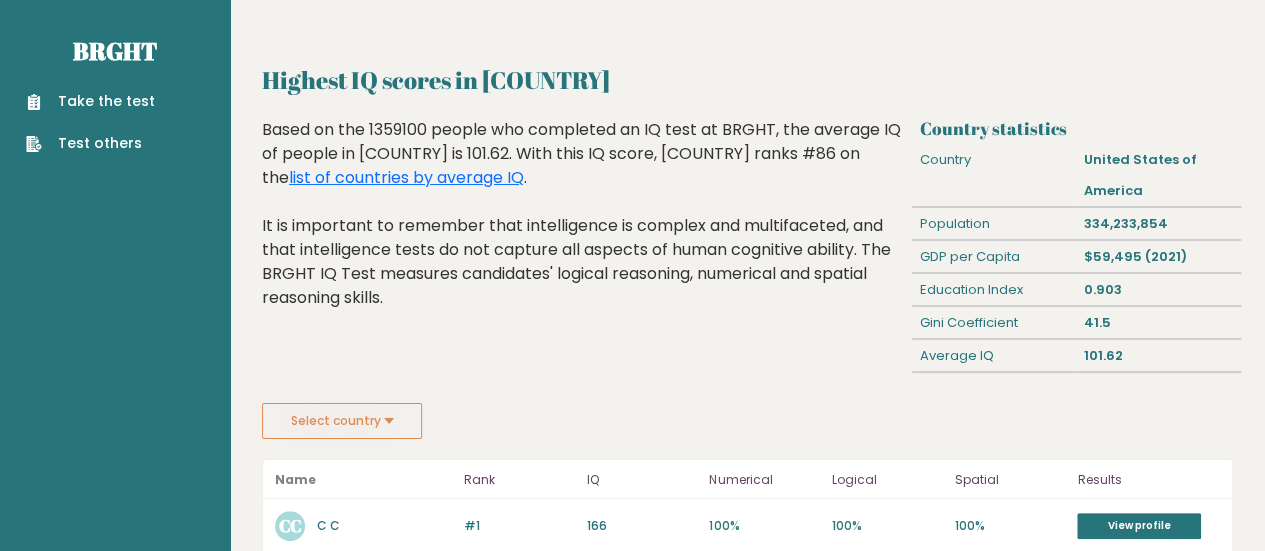 click on "Select country" at bounding box center [342, 421] 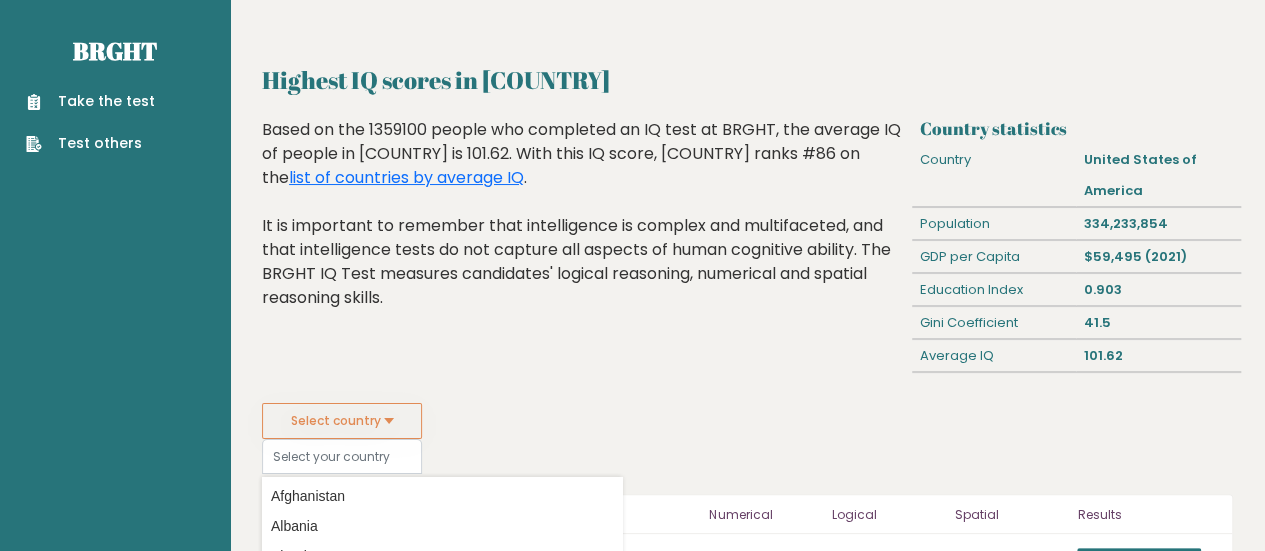 click on "Select country" at bounding box center [342, 421] 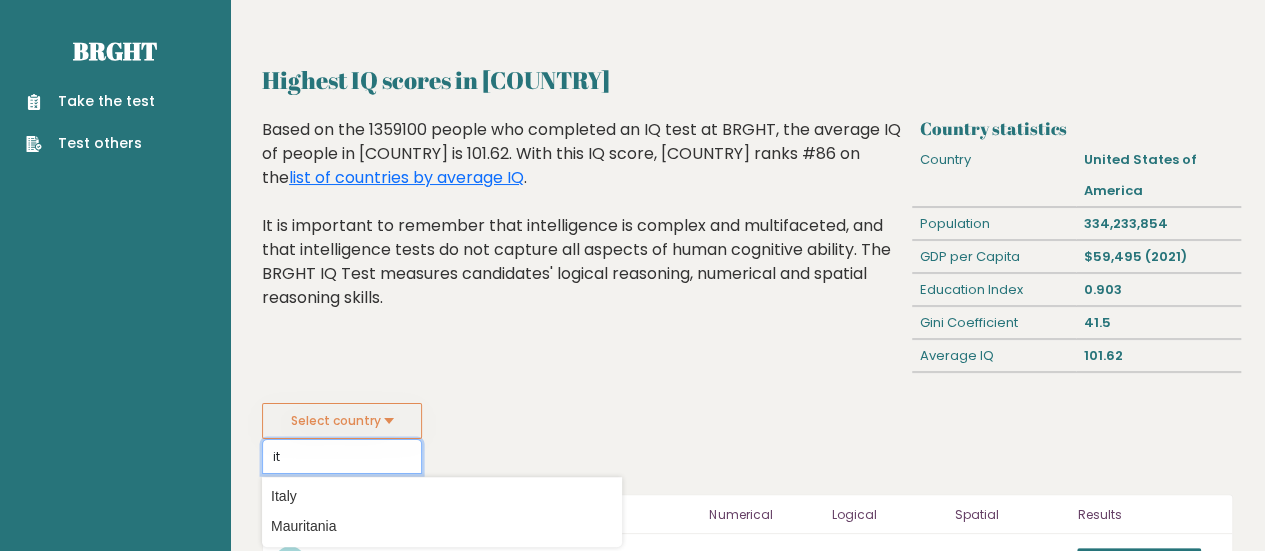 type on "i" 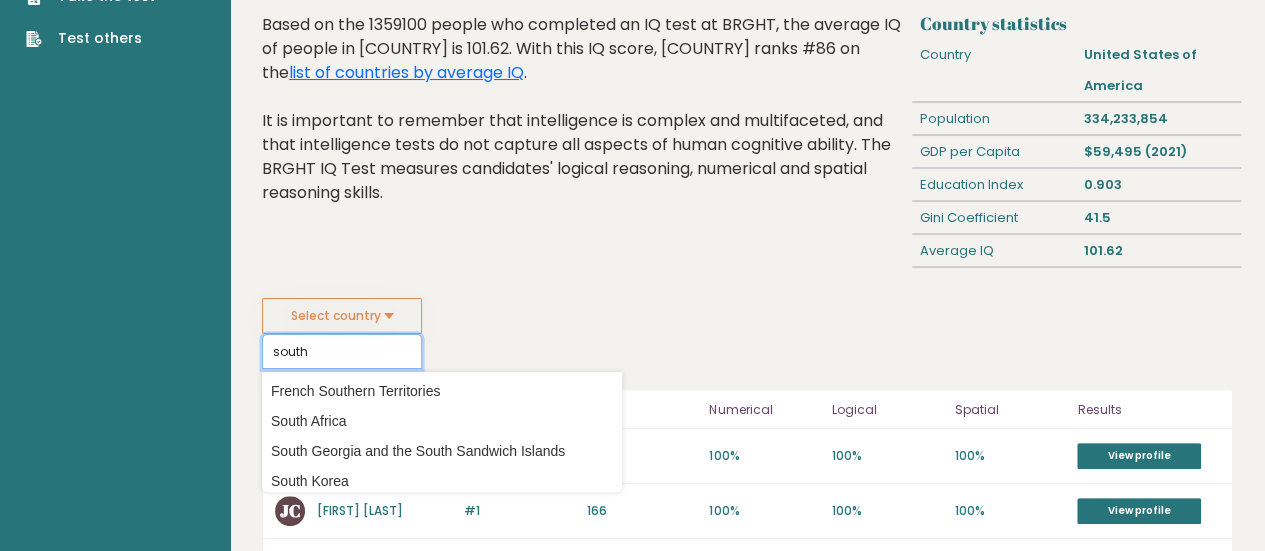 scroll, scrollTop: 106, scrollLeft: 0, axis: vertical 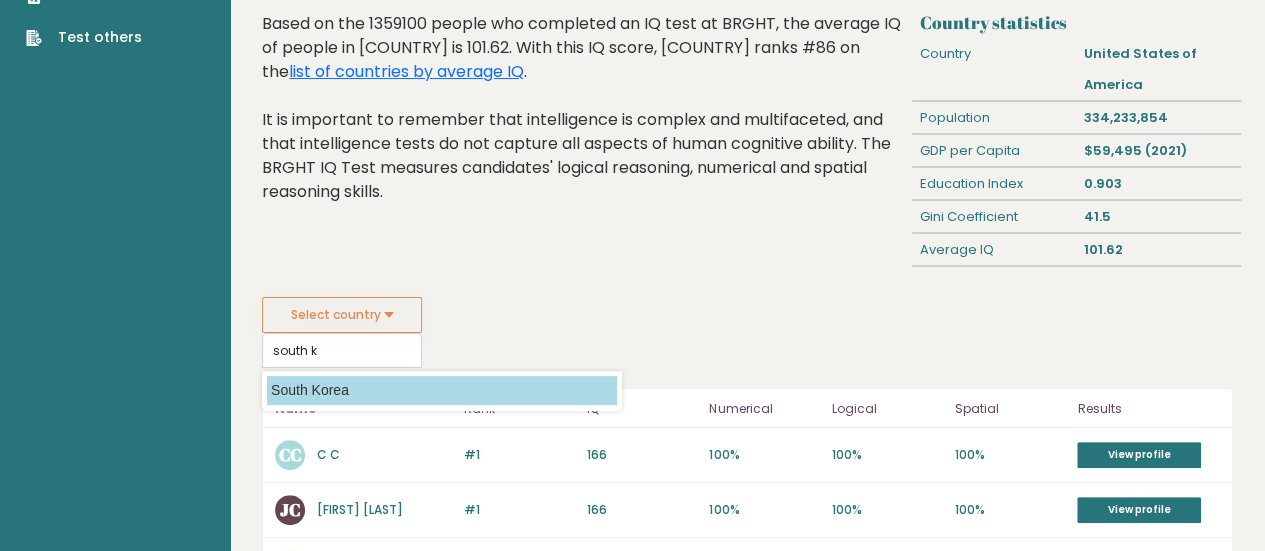 click on "South Korea" at bounding box center [442, 390] 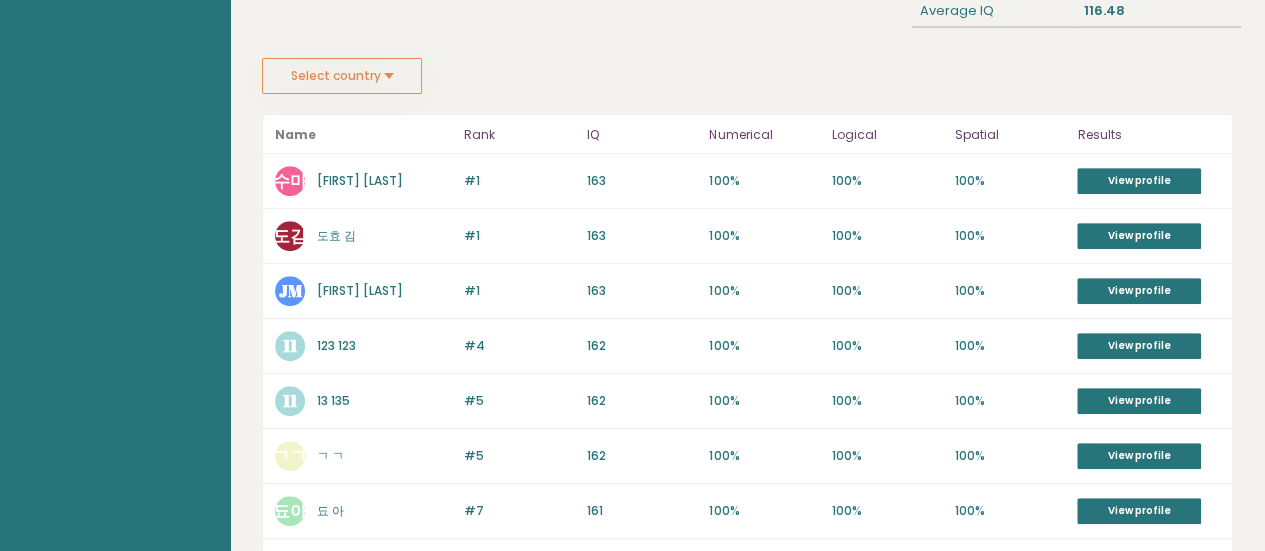 scroll, scrollTop: 0, scrollLeft: 0, axis: both 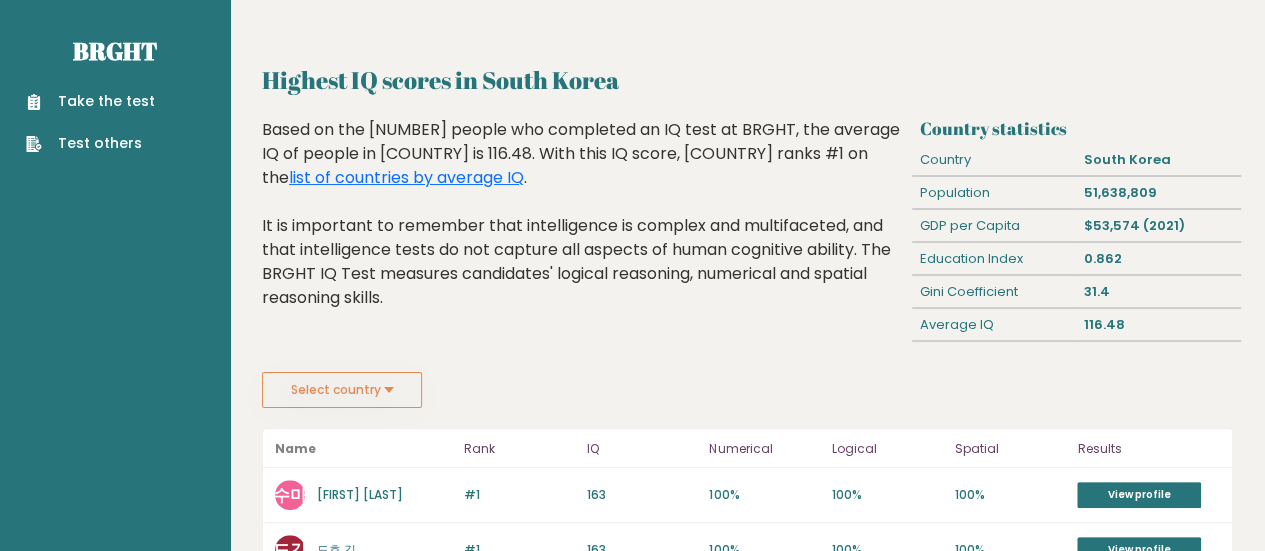 click on "Select country" at bounding box center [342, 390] 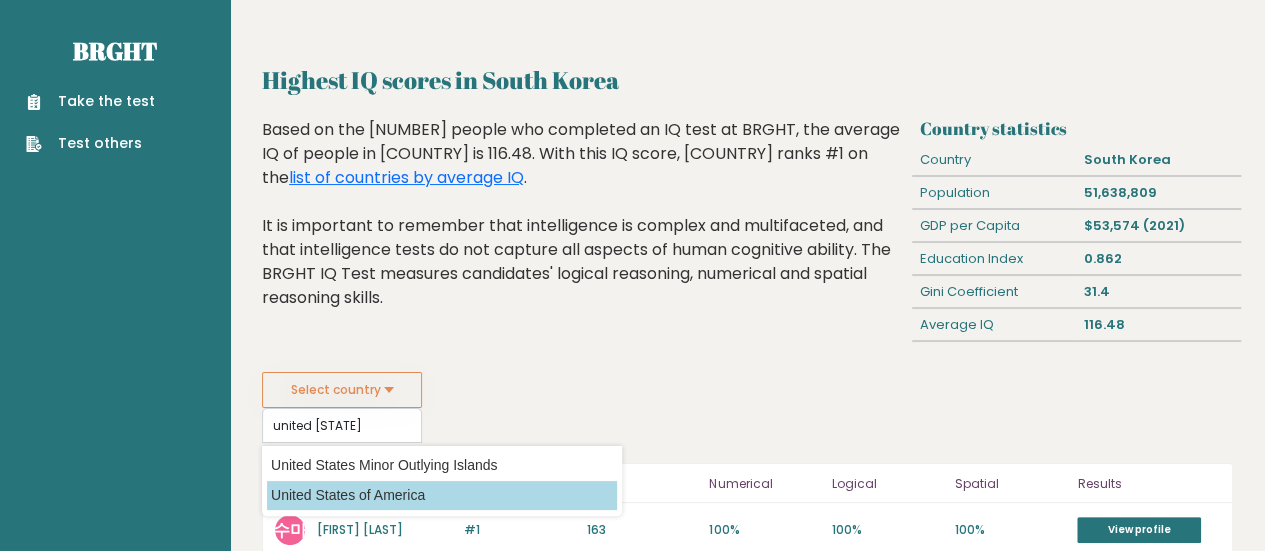click on "United States of America" at bounding box center [442, 495] 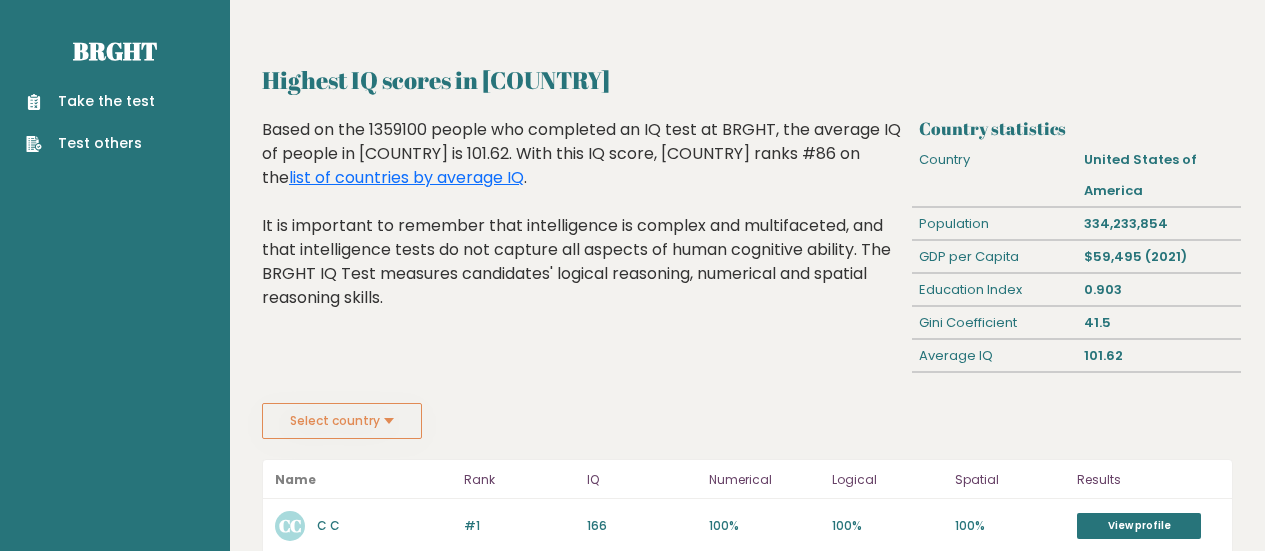 scroll, scrollTop: 0, scrollLeft: 0, axis: both 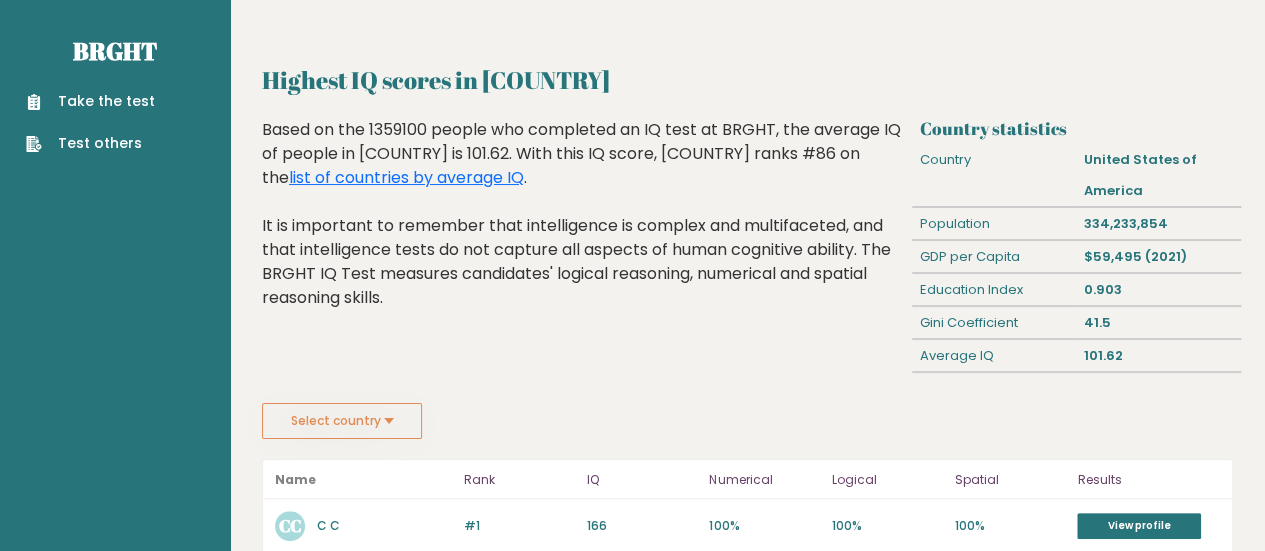 click on "Select country" at bounding box center [342, 421] 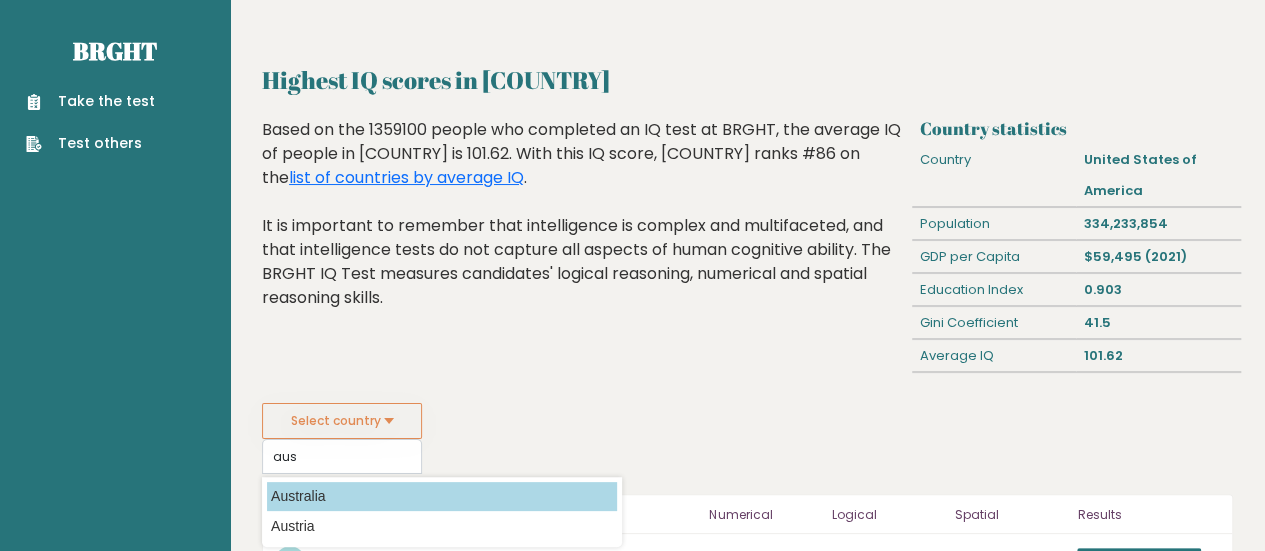 click on "Australia" at bounding box center (442, 496) 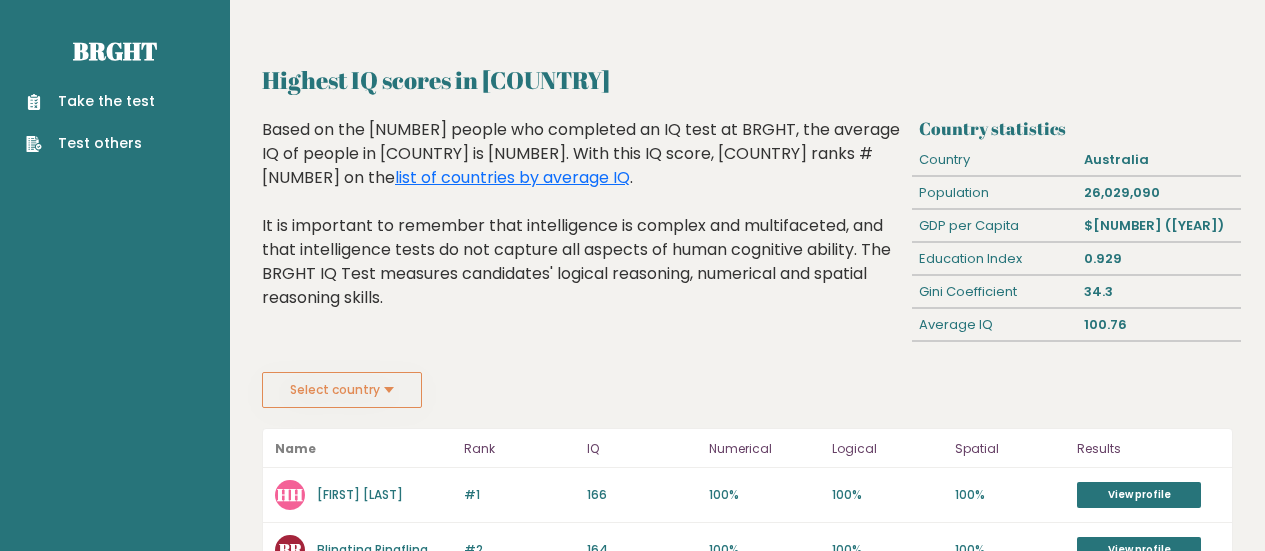 scroll, scrollTop: 0, scrollLeft: 0, axis: both 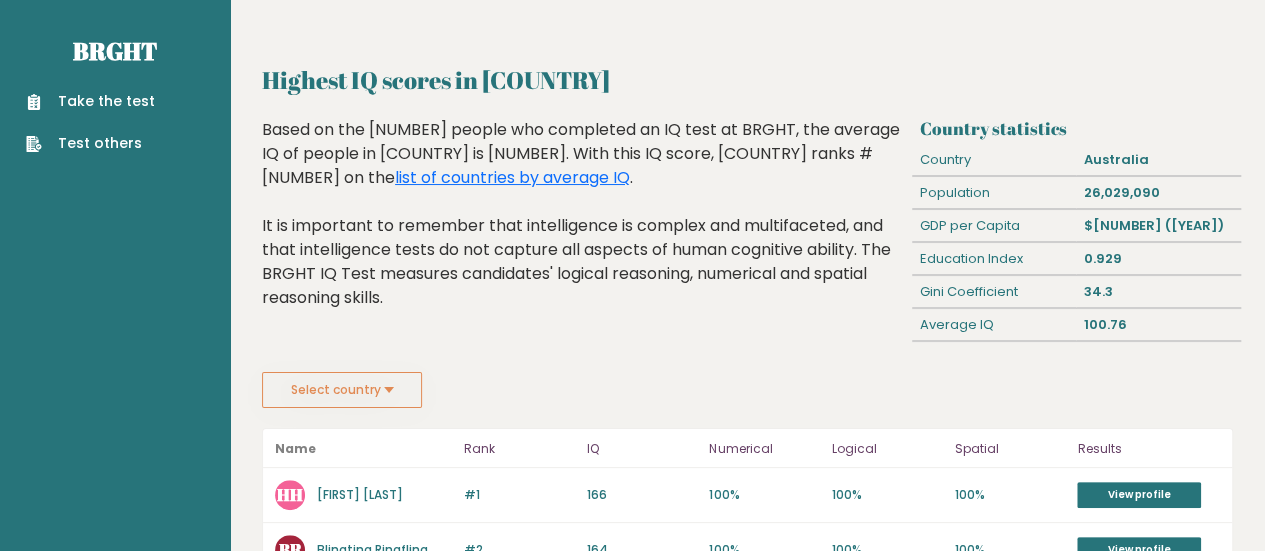 click on "Select country" at bounding box center (342, 390) 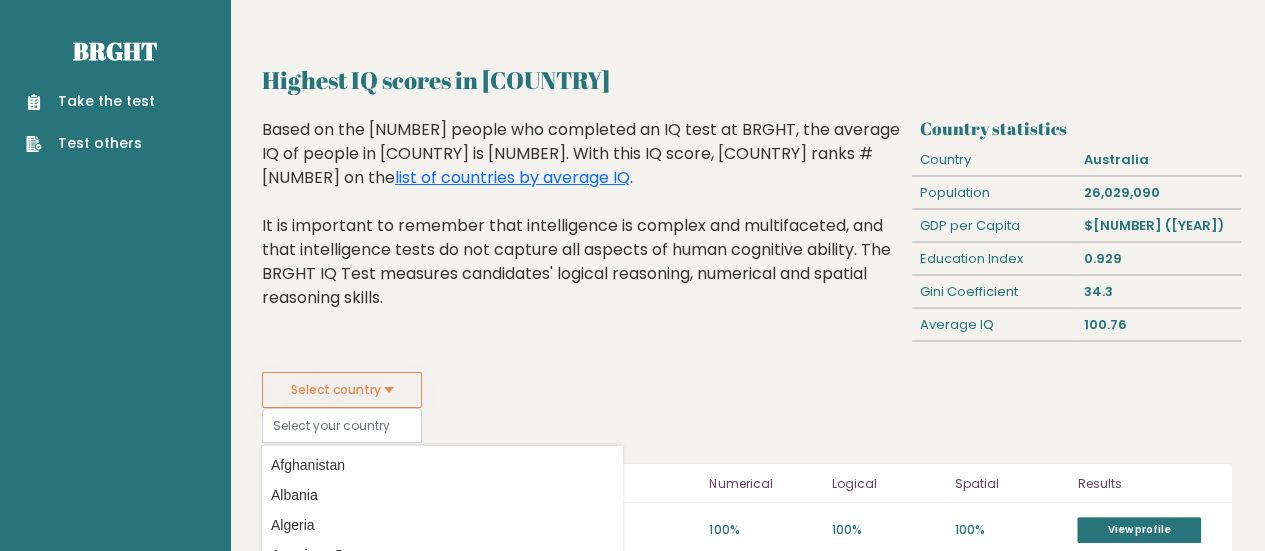 click on "Take the test" at bounding box center (90, 101) 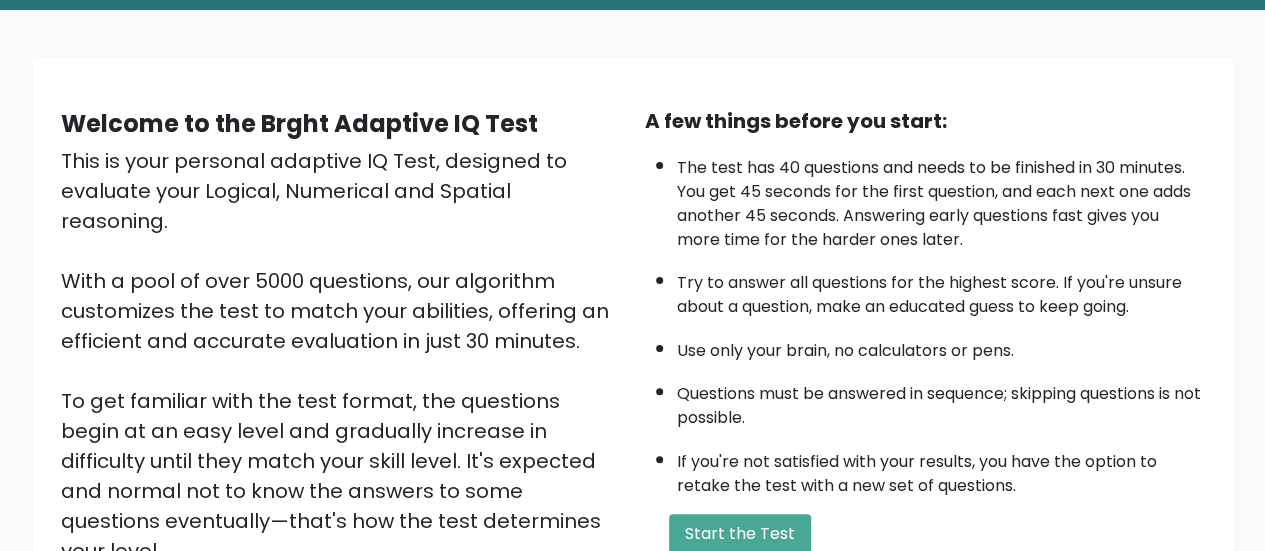 scroll, scrollTop: 98, scrollLeft: 0, axis: vertical 